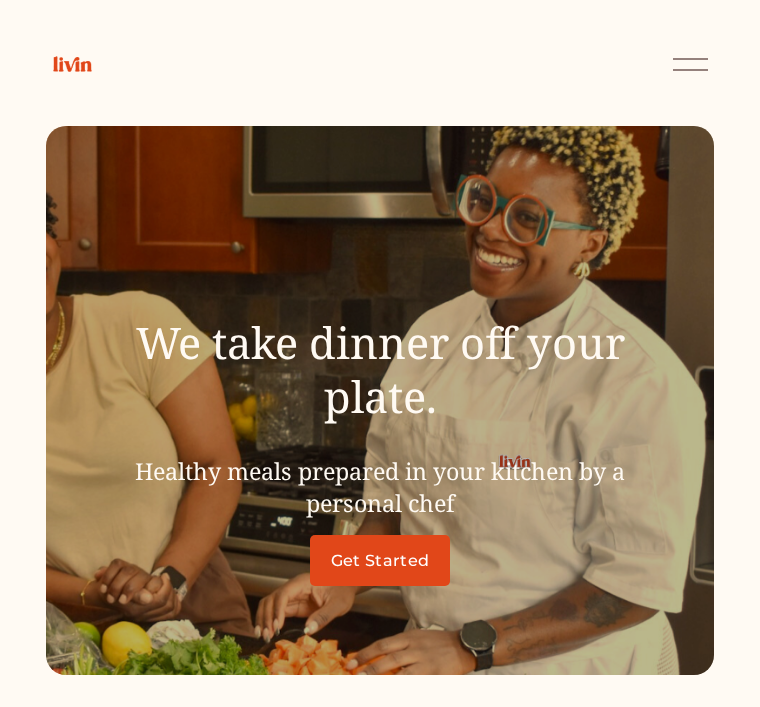 scroll, scrollTop: 0, scrollLeft: 0, axis: both 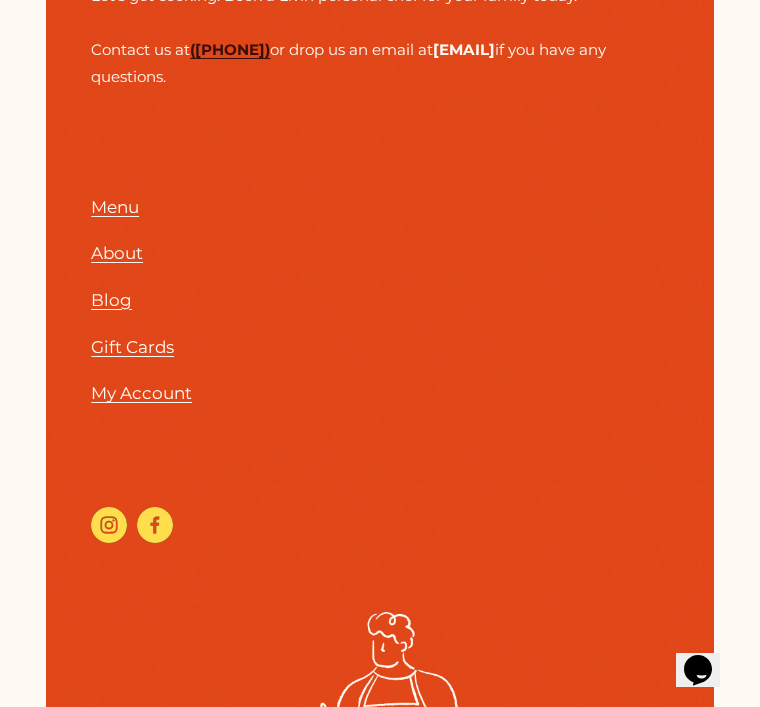 click on "Menu" at bounding box center (115, 207) 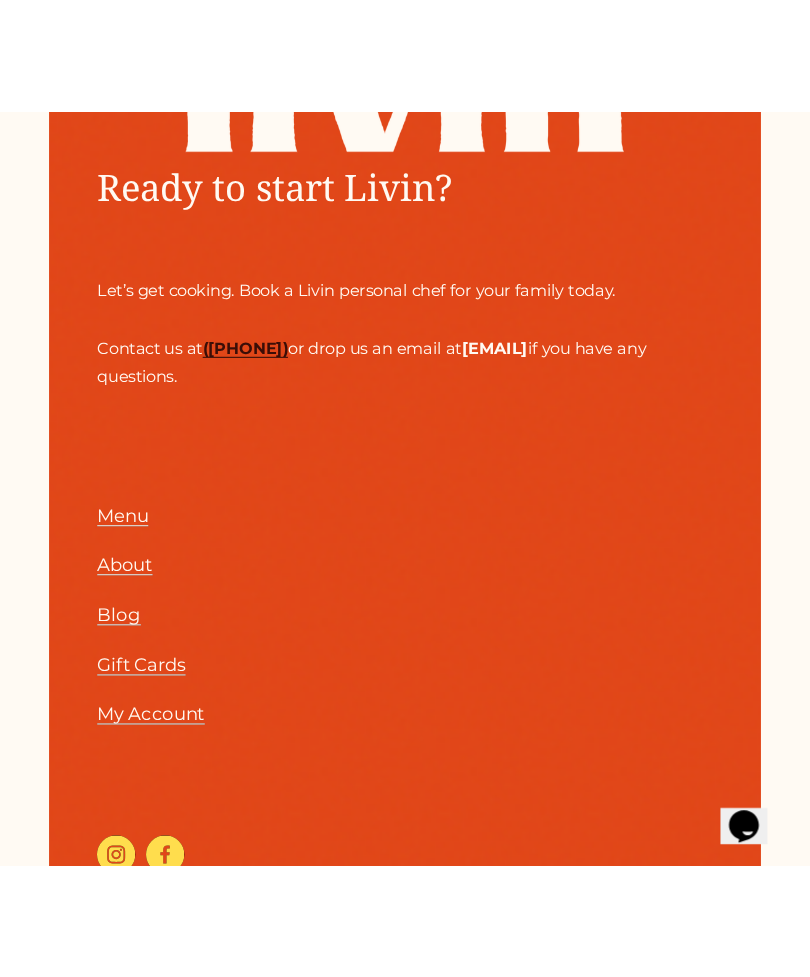 scroll, scrollTop: 3687, scrollLeft: 0, axis: vertical 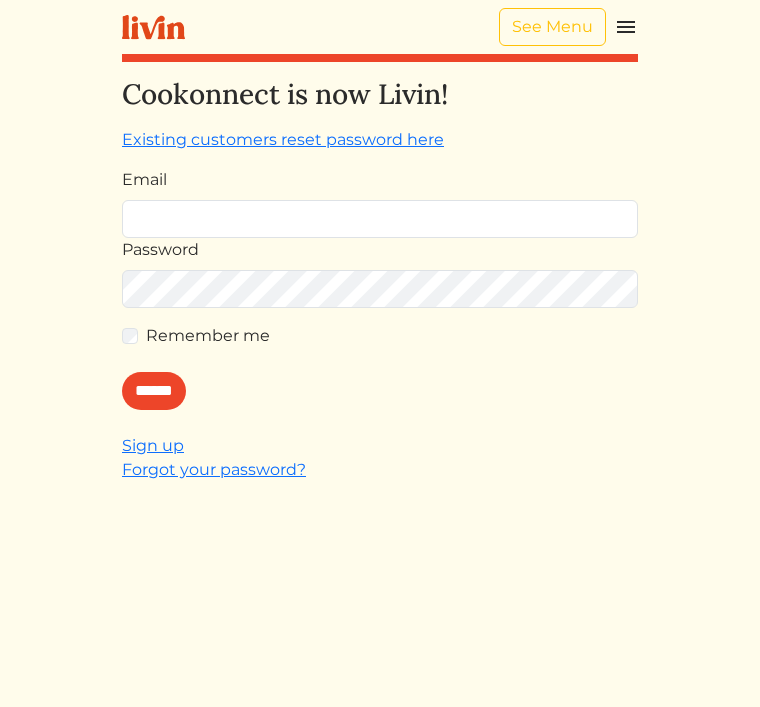 click on "Sign up" at bounding box center (153, 445) 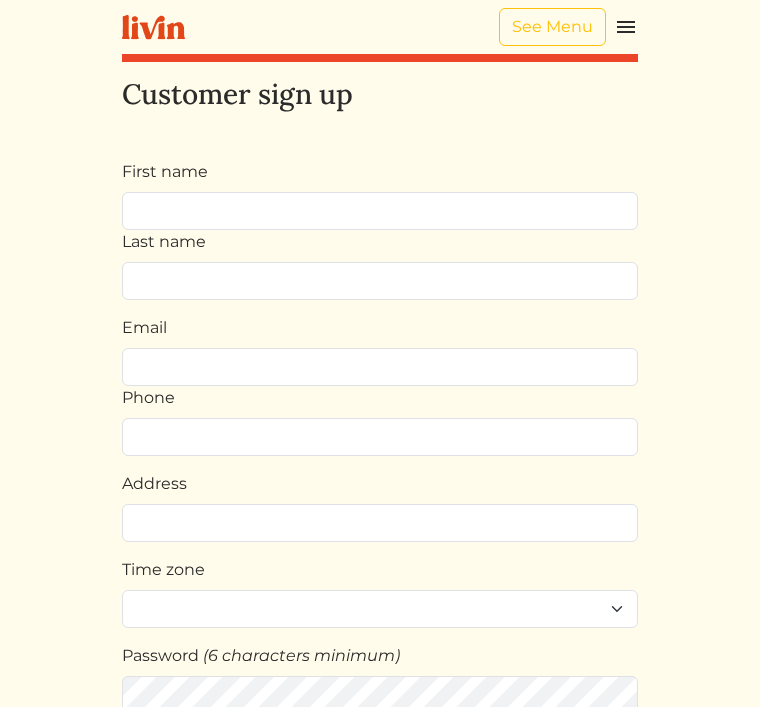 click on "First name" at bounding box center (380, 211) 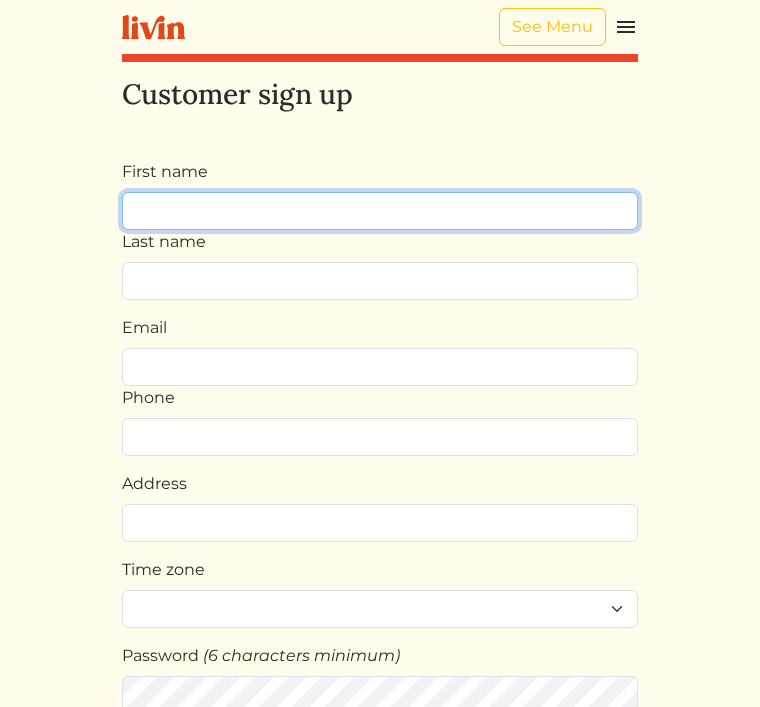 type on "**********" 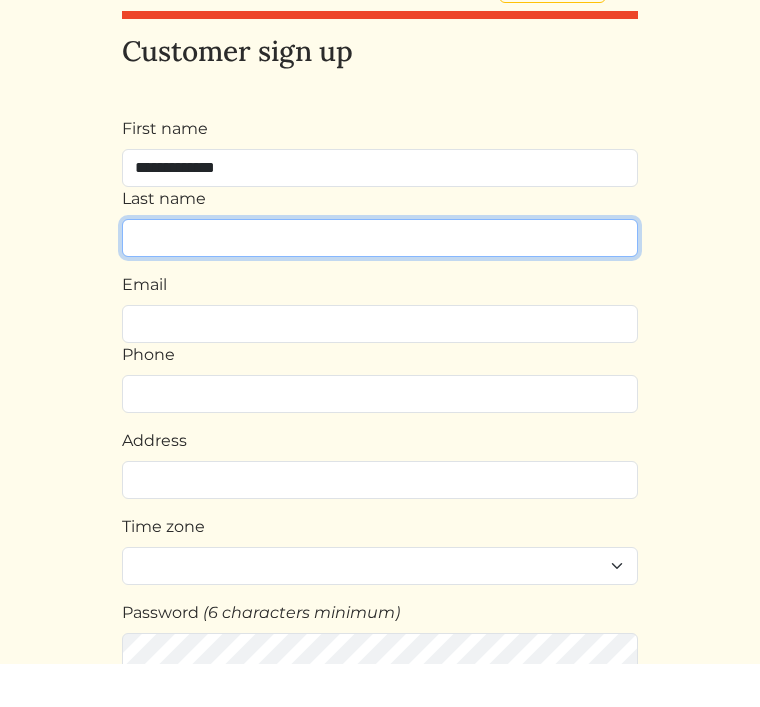 type on "**********" 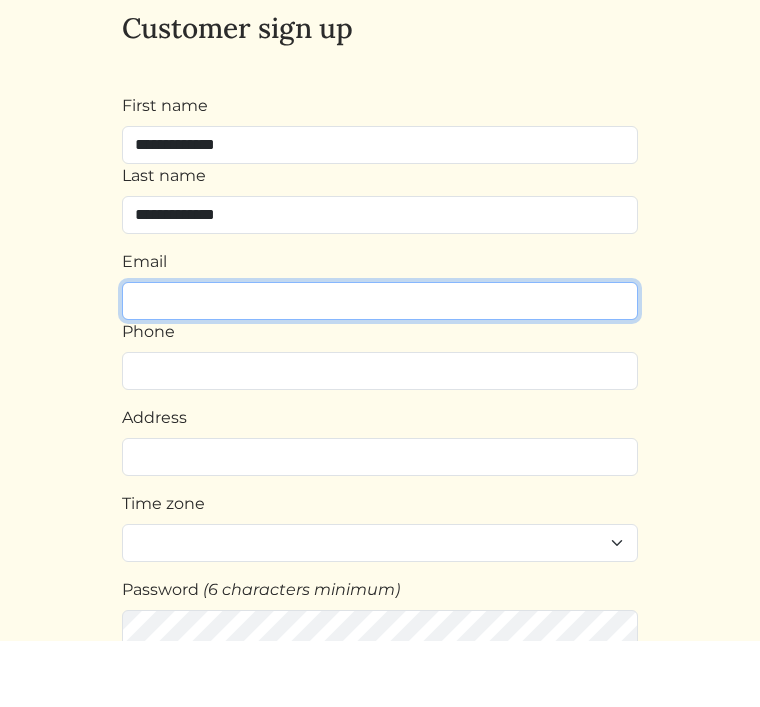 type on "**********" 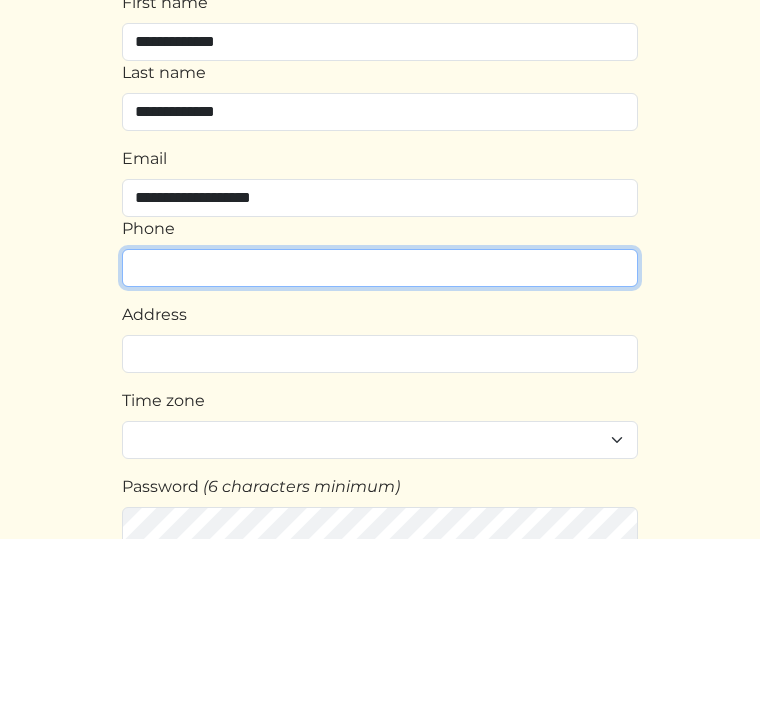 type on "**********" 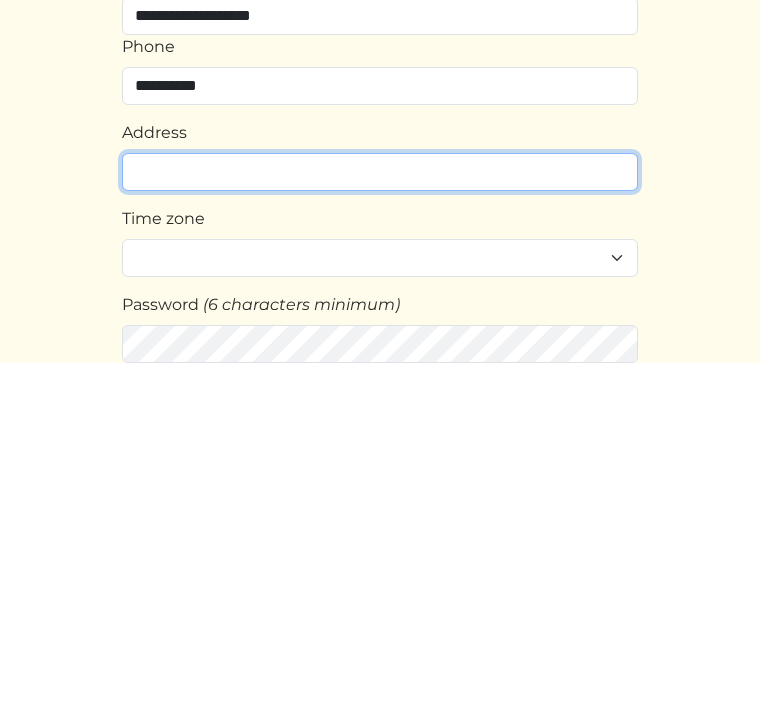 scroll, scrollTop: 13, scrollLeft: 0, axis: vertical 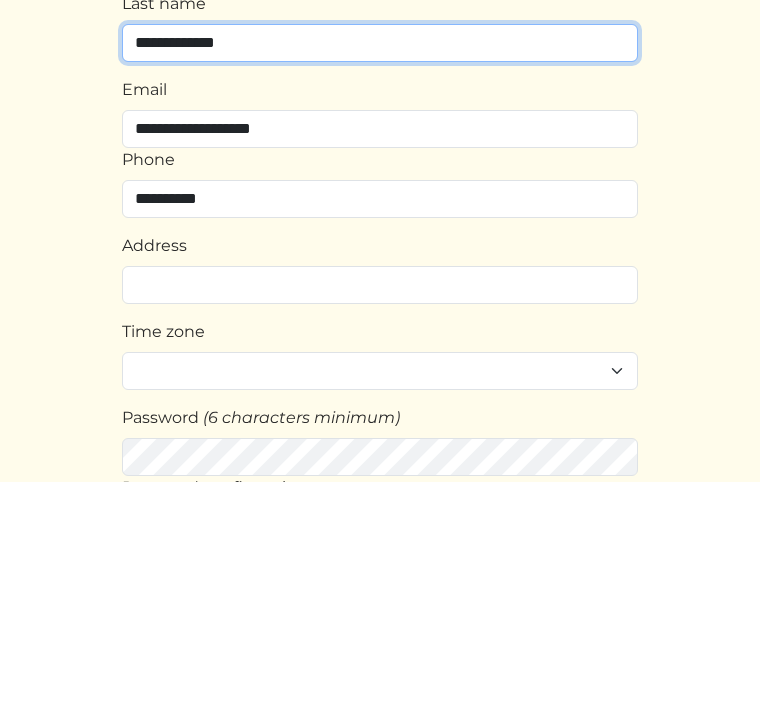 click on "**********" at bounding box center (380, 268) 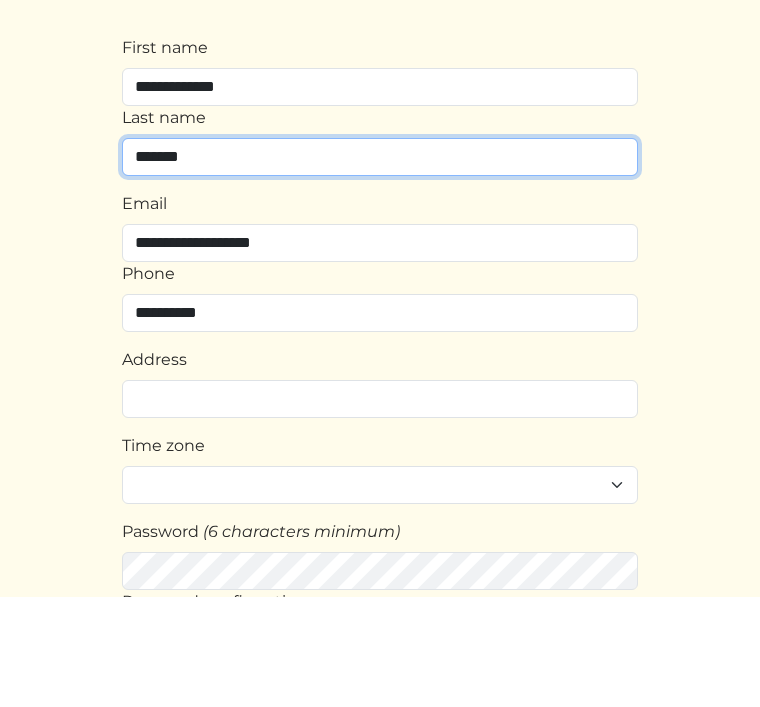 type on "******" 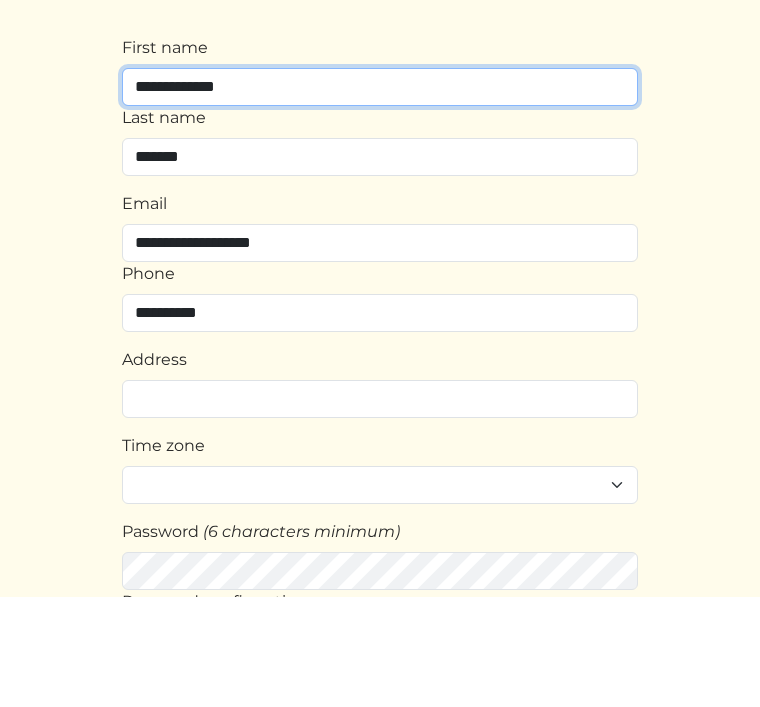 click on "**********" at bounding box center [380, 198] 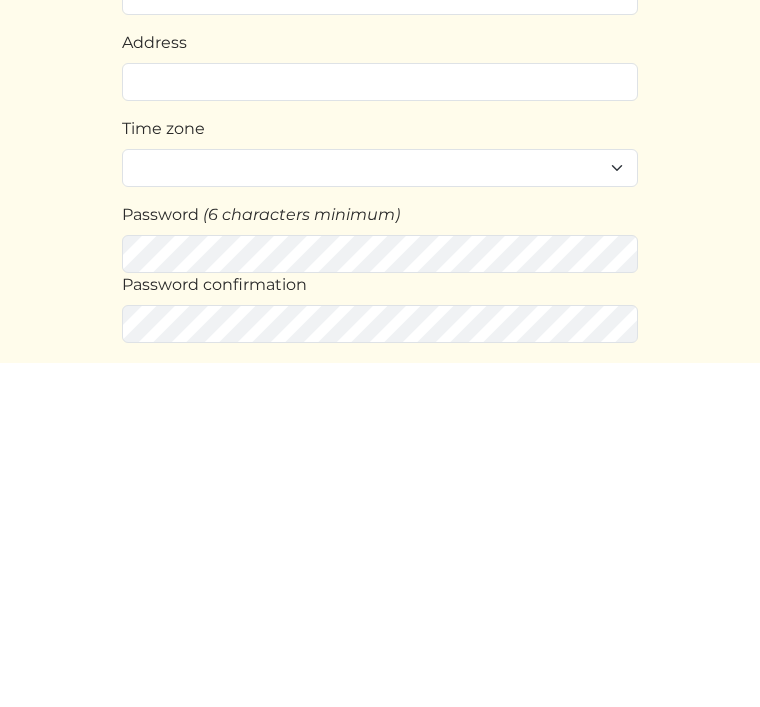 scroll, scrollTop: 110, scrollLeft: 0, axis: vertical 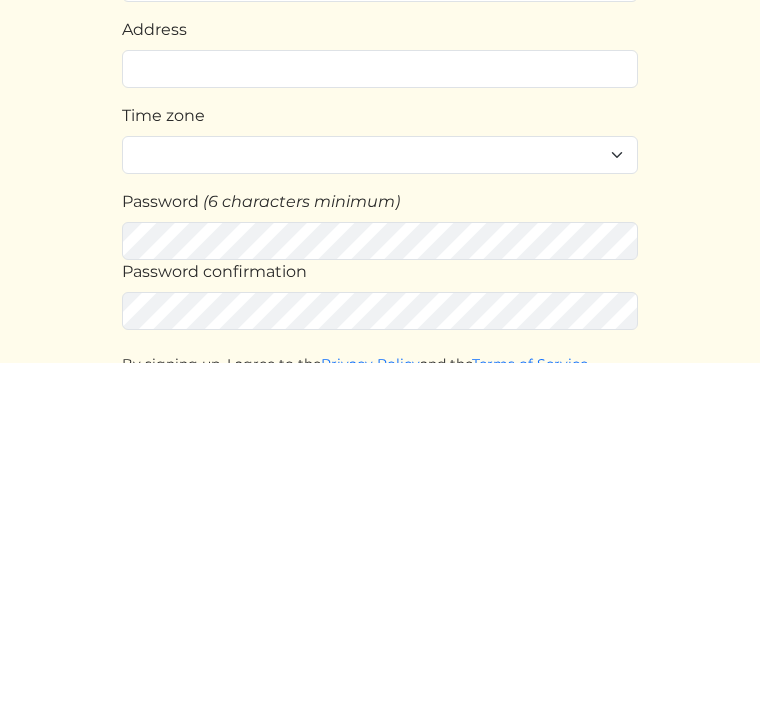 type on "******" 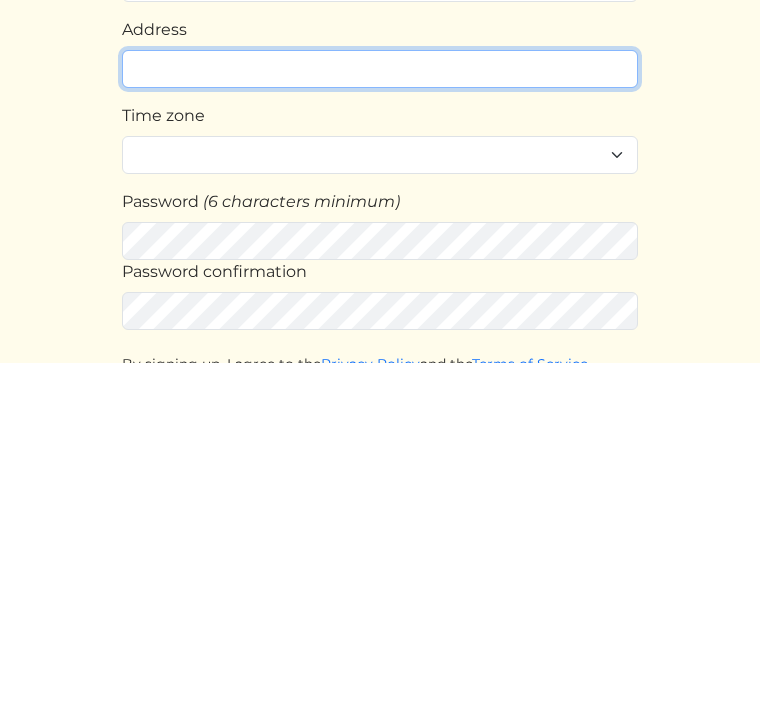 click on "Address" at bounding box center (380, 413) 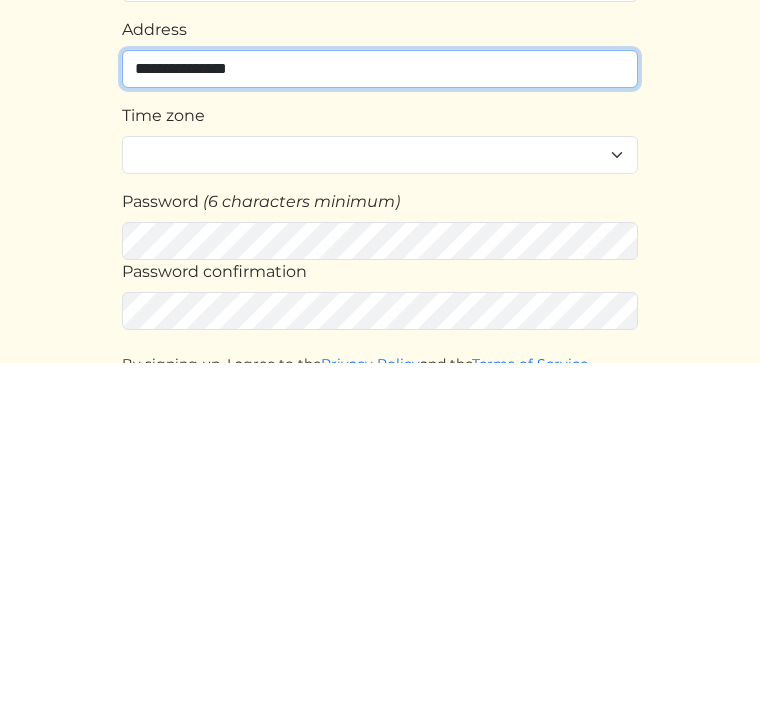 type on "**********" 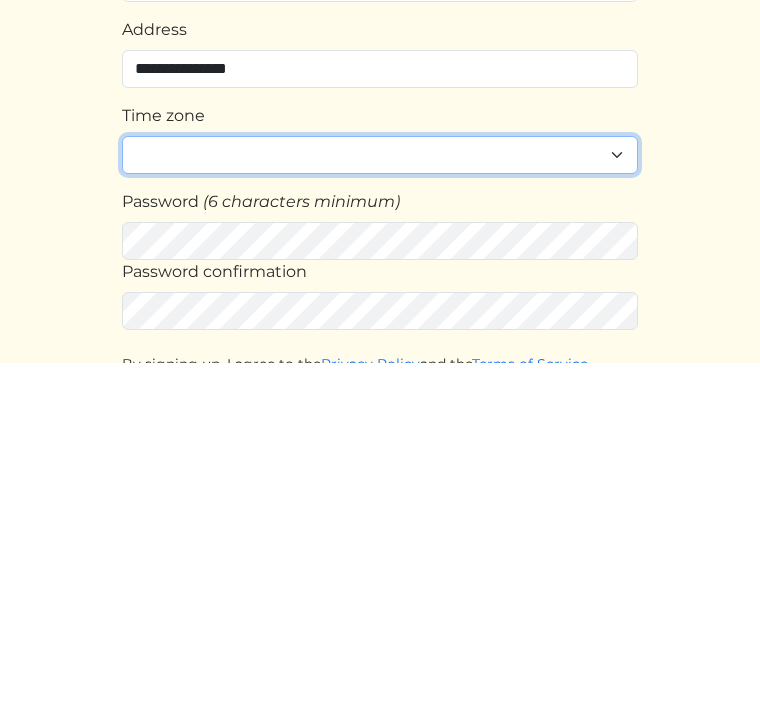 click on "**********" at bounding box center (380, 499) 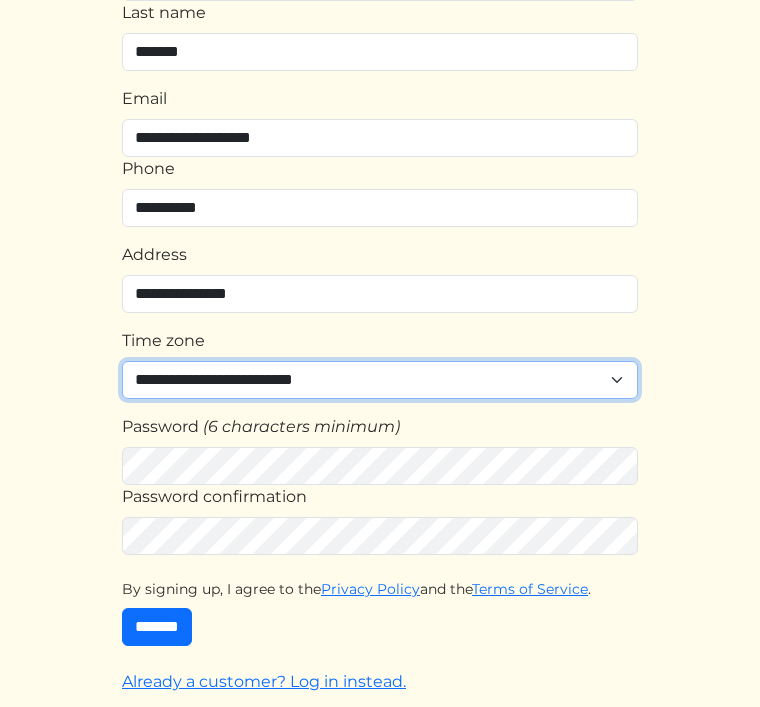 click on "**********" at bounding box center (380, 380) 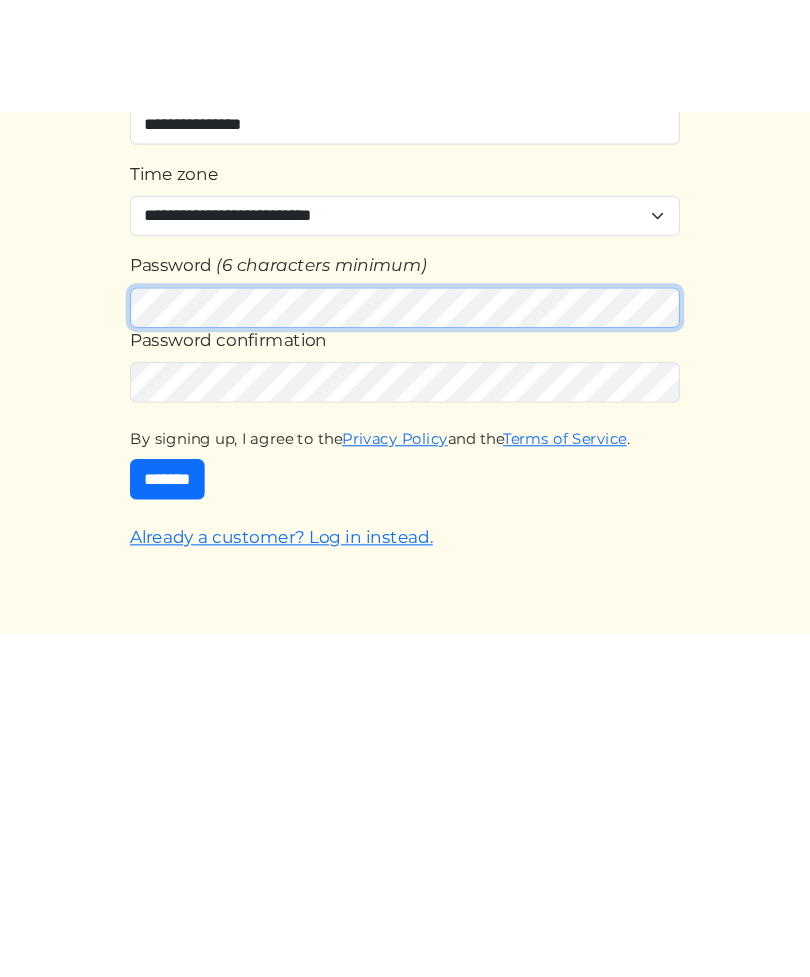 scroll, scrollTop: 14, scrollLeft: 0, axis: vertical 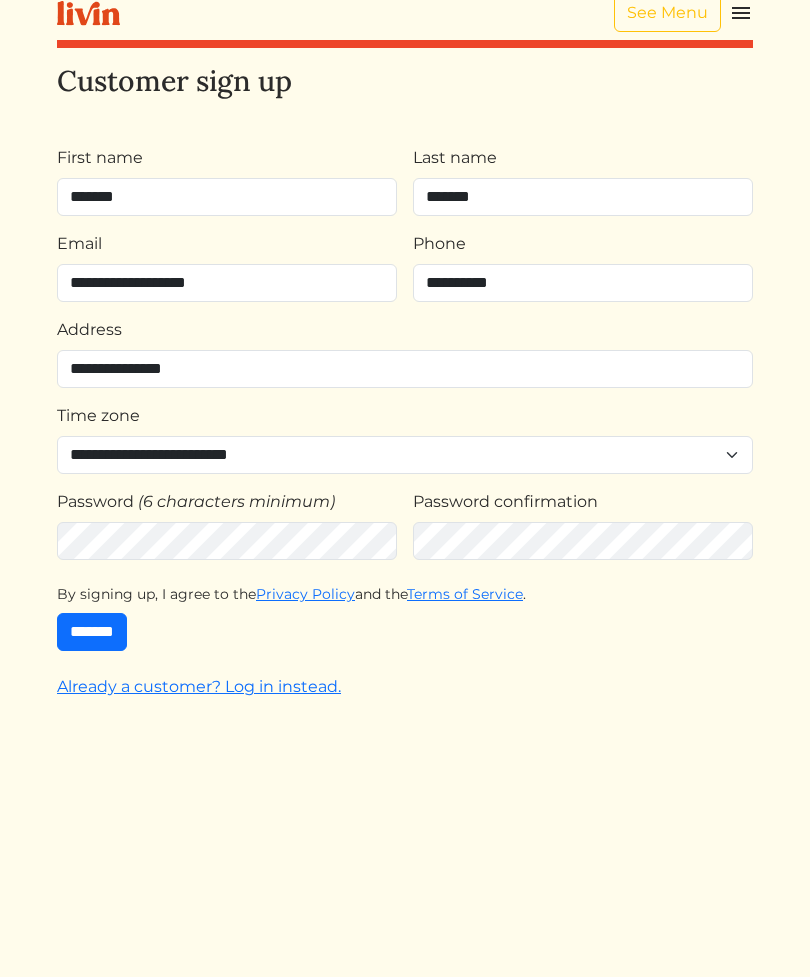 click on "*******" at bounding box center (92, 632) 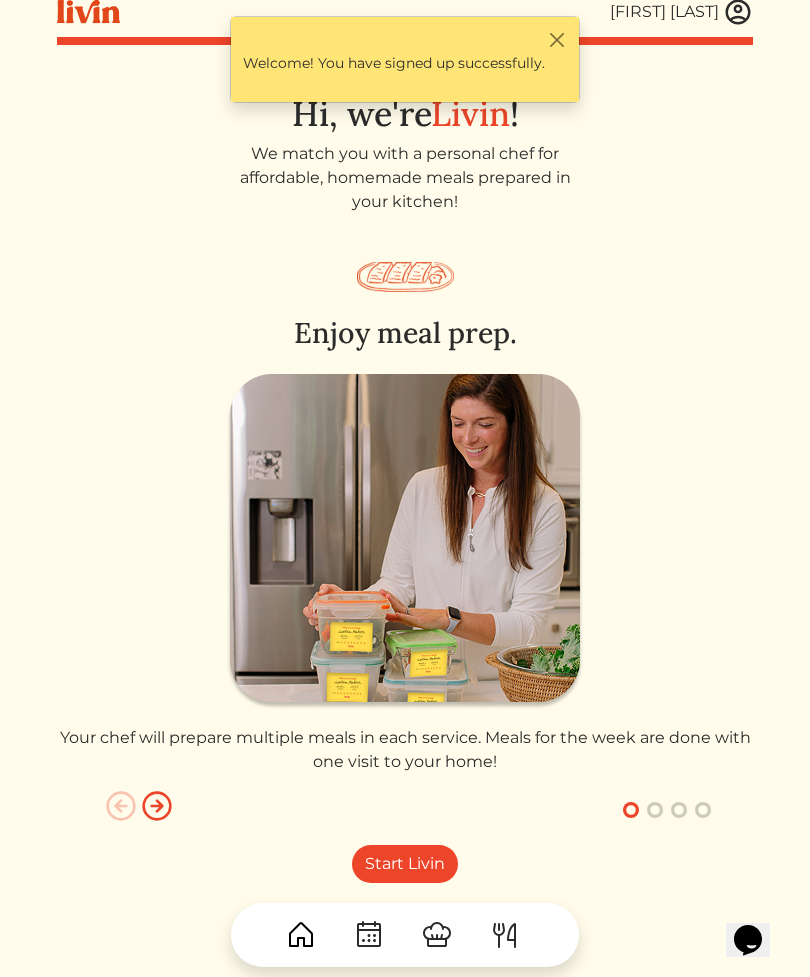 scroll, scrollTop: 0, scrollLeft: 0, axis: both 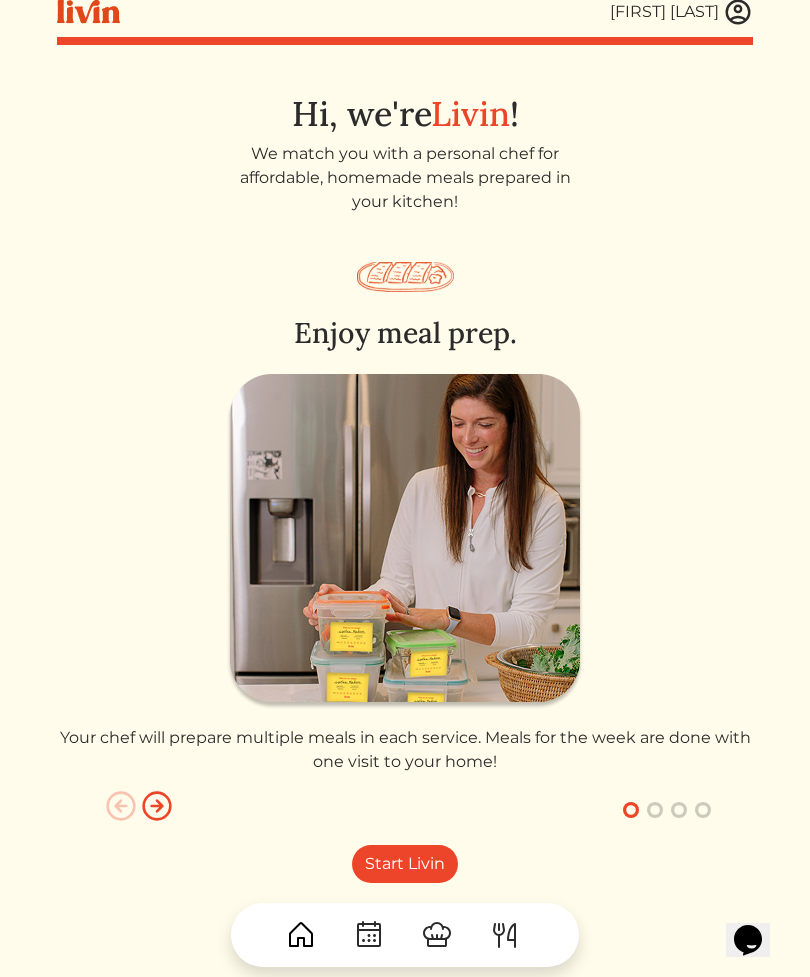 click on "Start Livin" at bounding box center [405, 864] 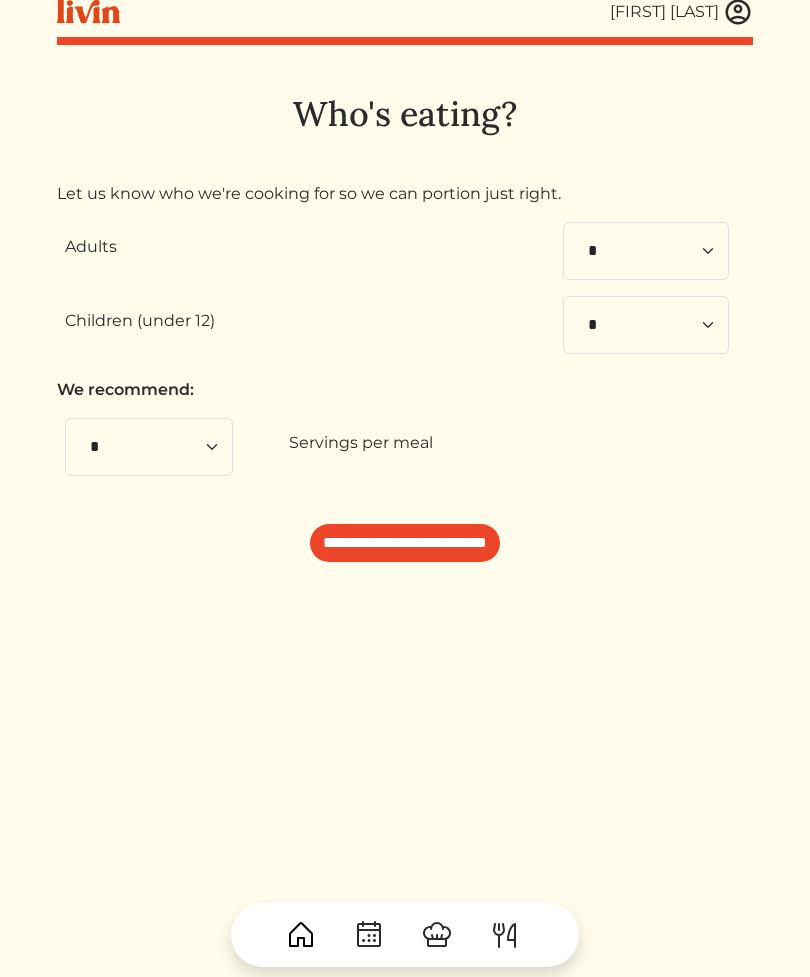 click on "**********" at bounding box center (405, 392) 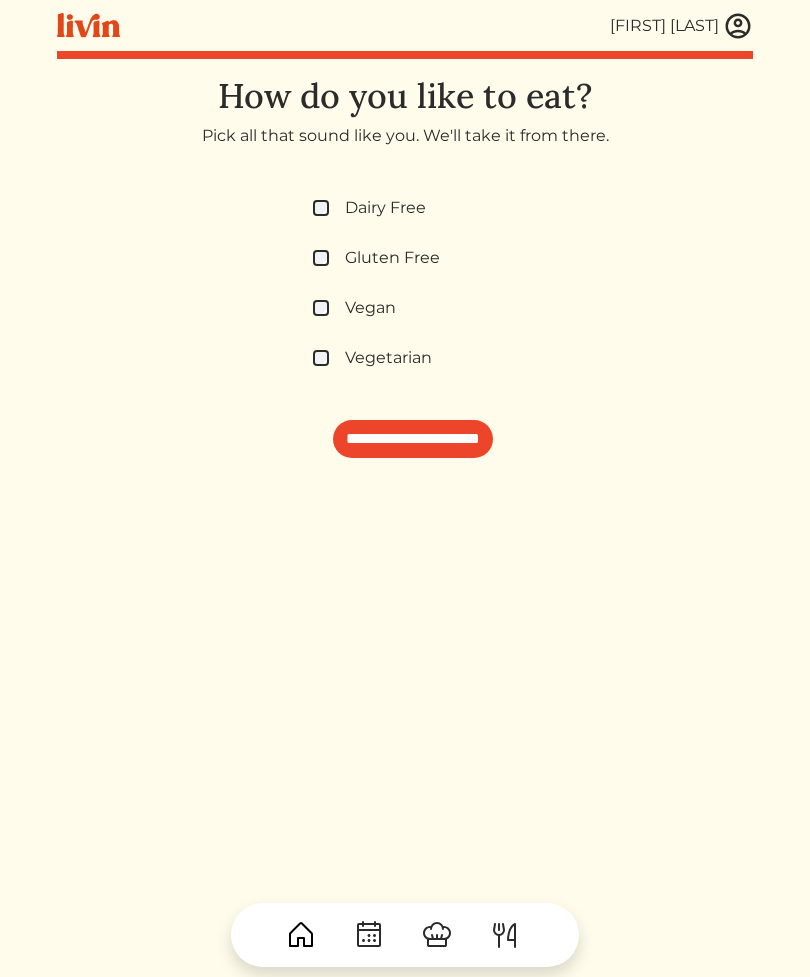 scroll, scrollTop: 0, scrollLeft: 0, axis: both 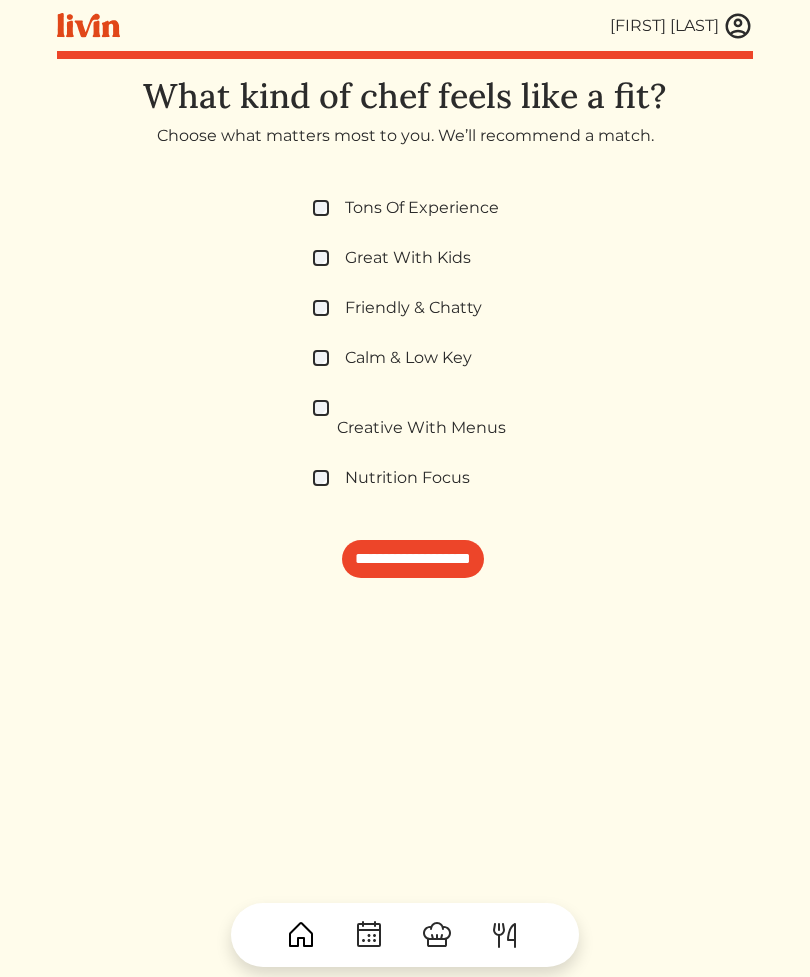 click on "**********" at bounding box center (405, 563) 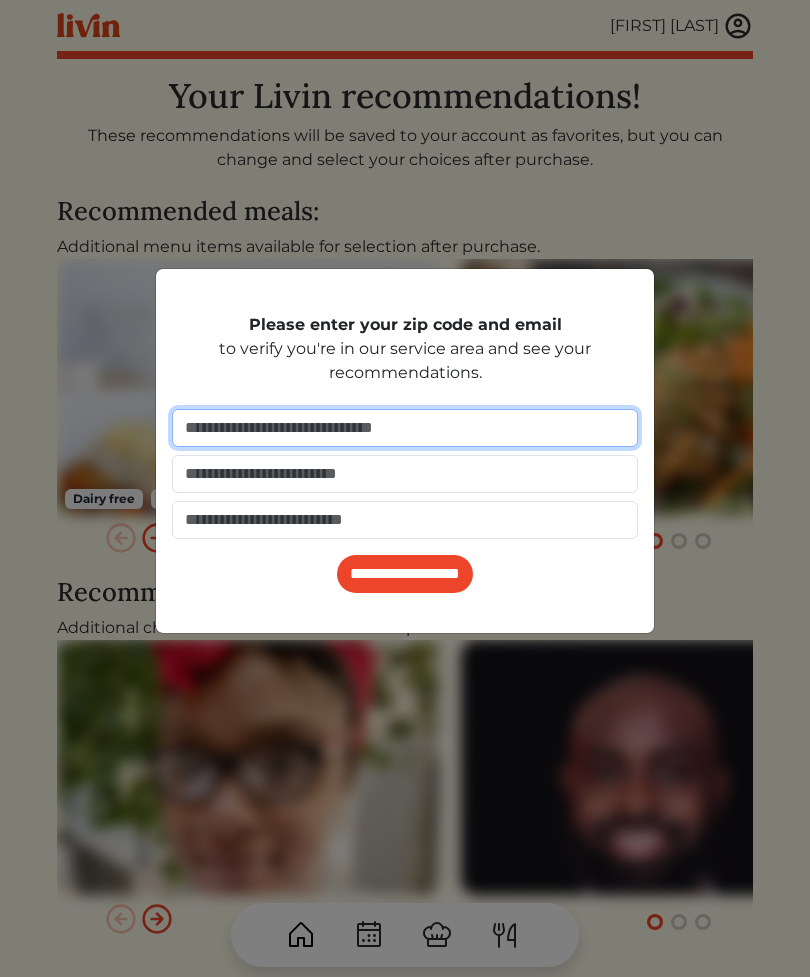 click at bounding box center [405, 428] 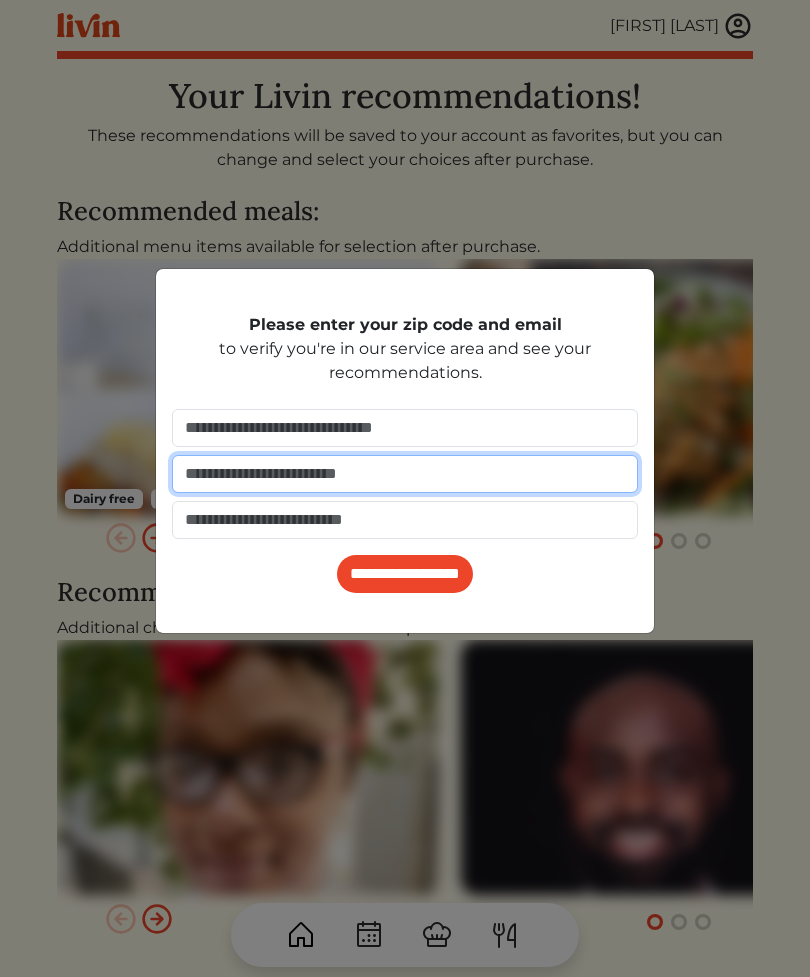 click at bounding box center [405, 474] 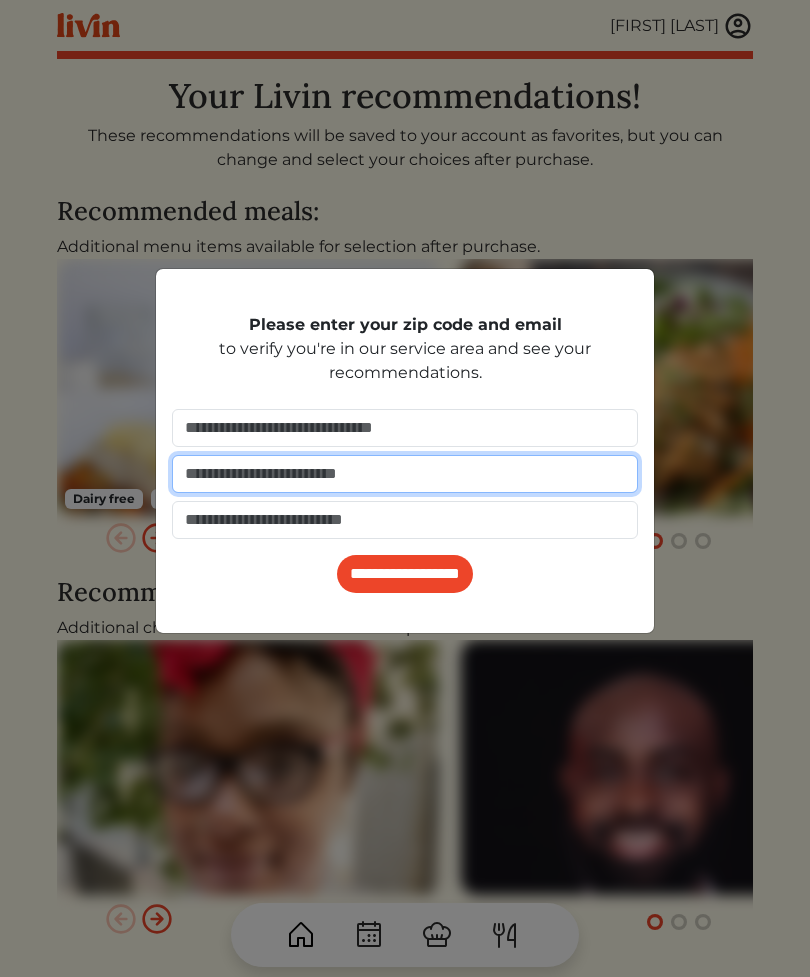 type on "**********" 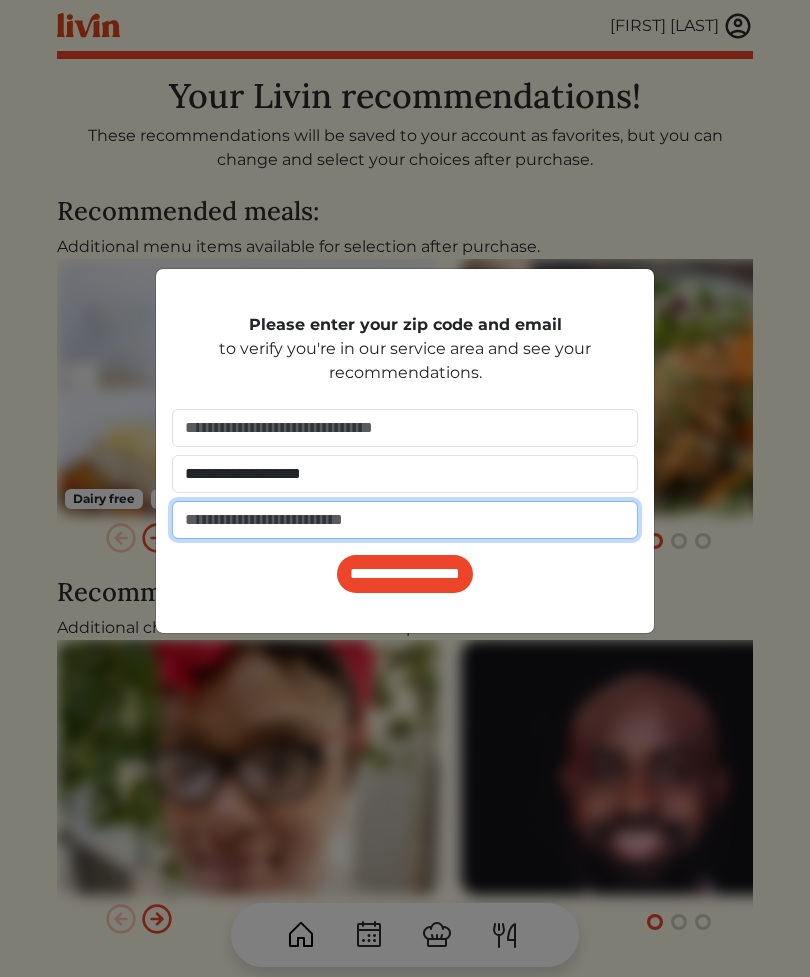 type on "**********" 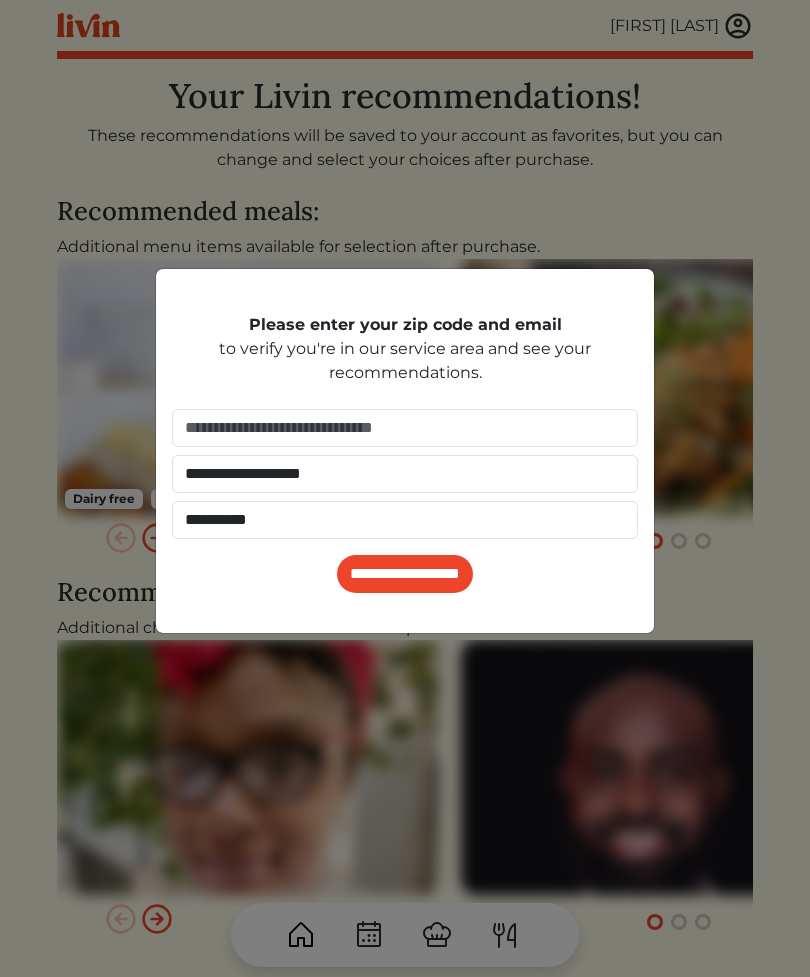 click on "**********" at bounding box center (405, 574) 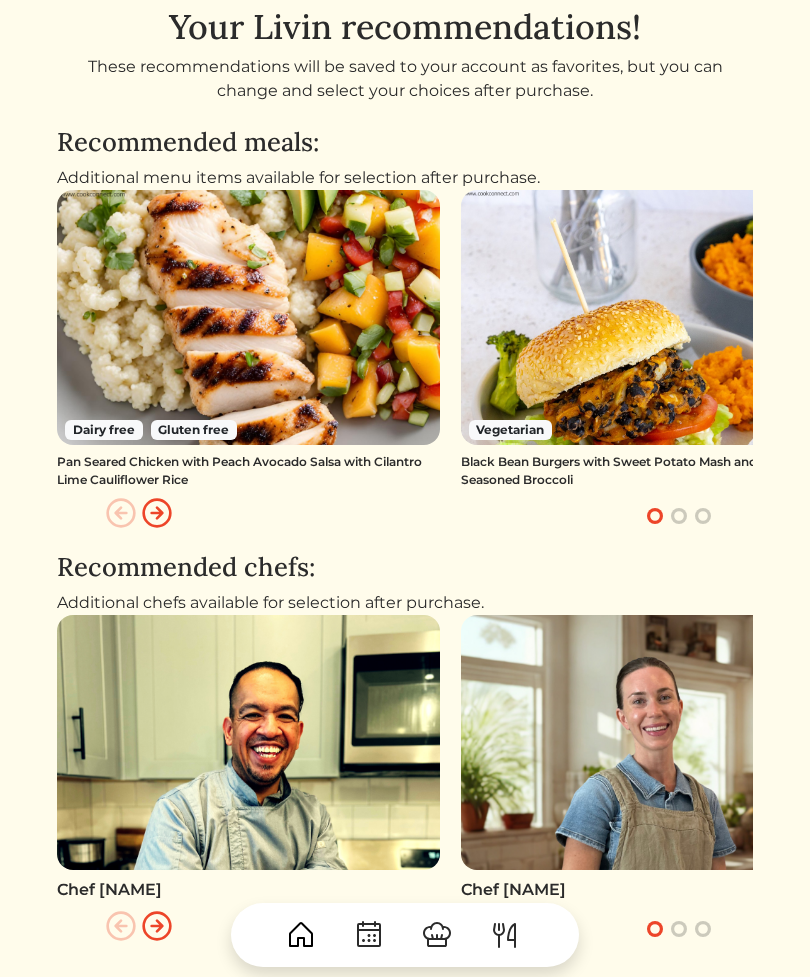 scroll, scrollTop: 68, scrollLeft: 0, axis: vertical 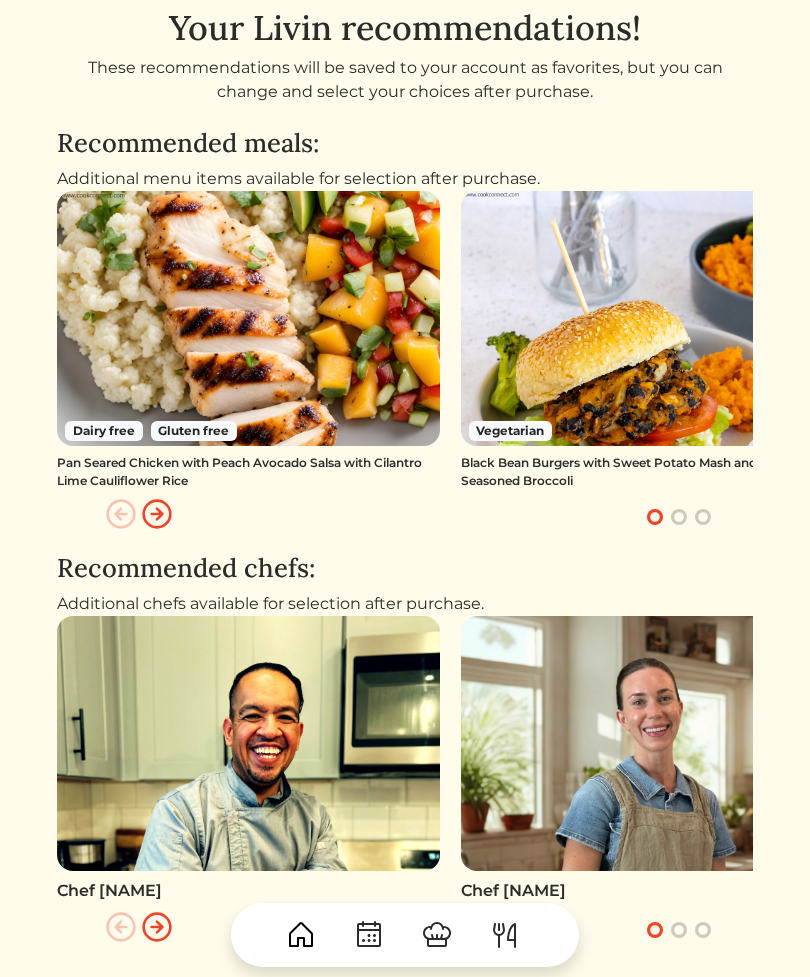 click at bounding box center (157, 514) 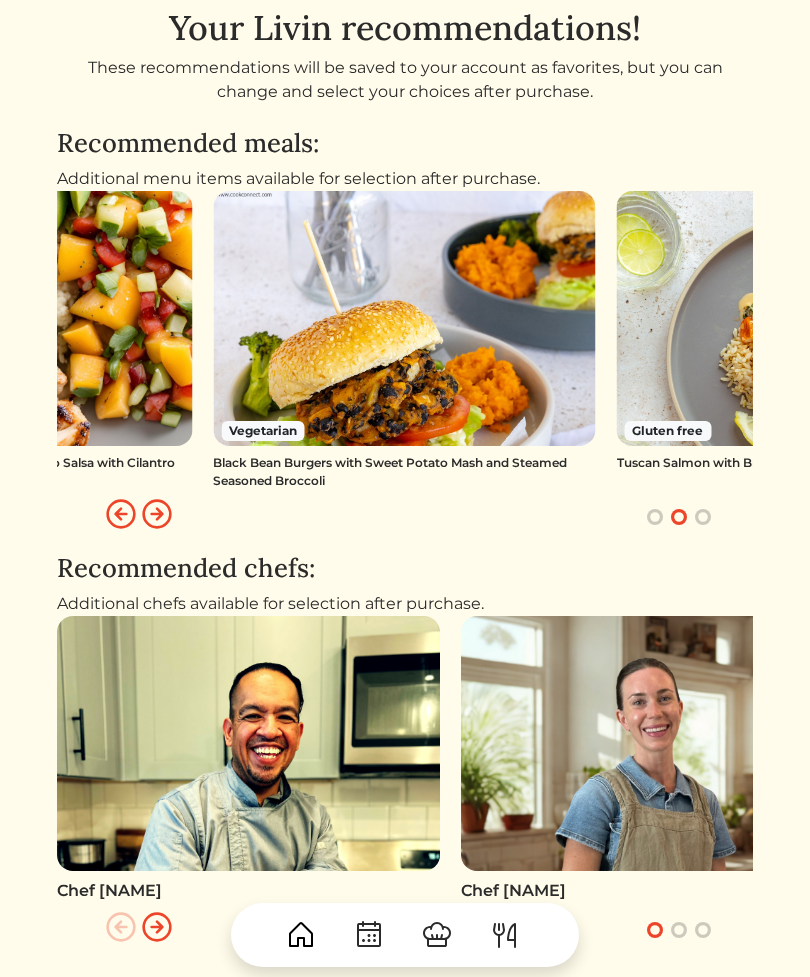 click at bounding box center [157, 514] 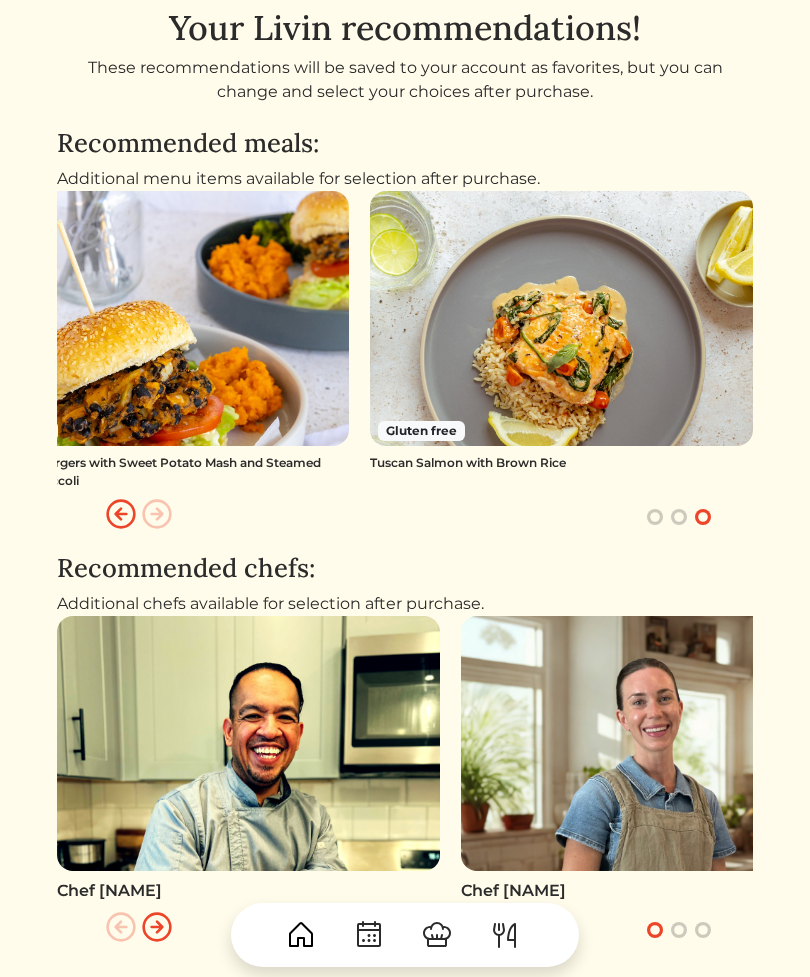 click at bounding box center (561, 318) 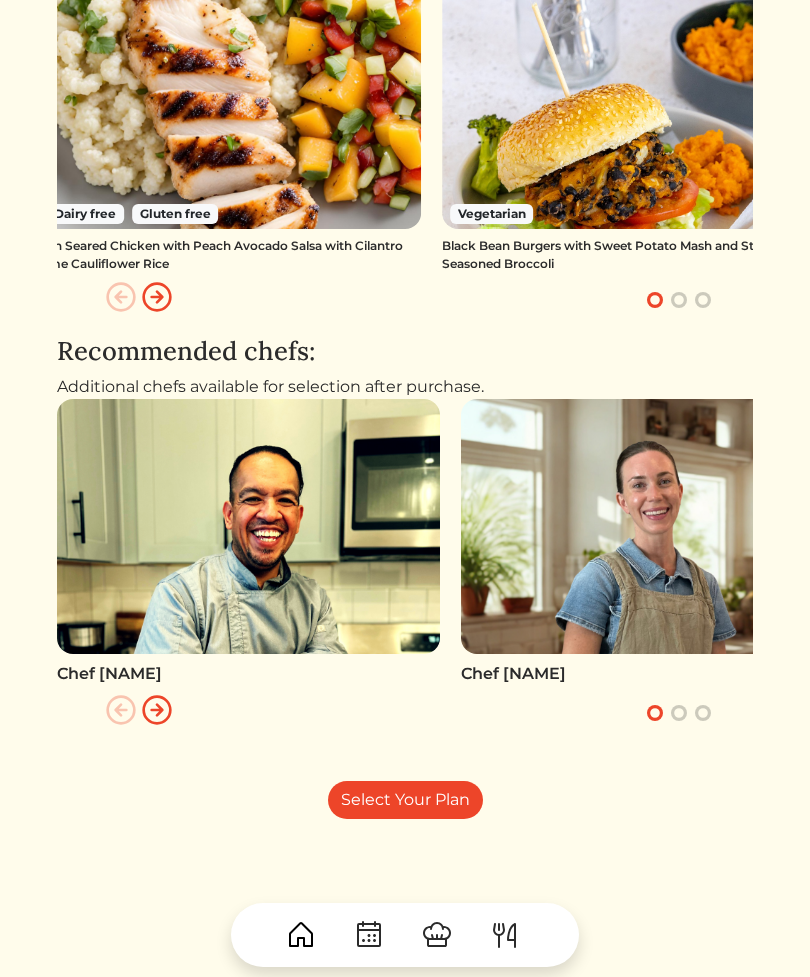 scroll, scrollTop: 295, scrollLeft: 0, axis: vertical 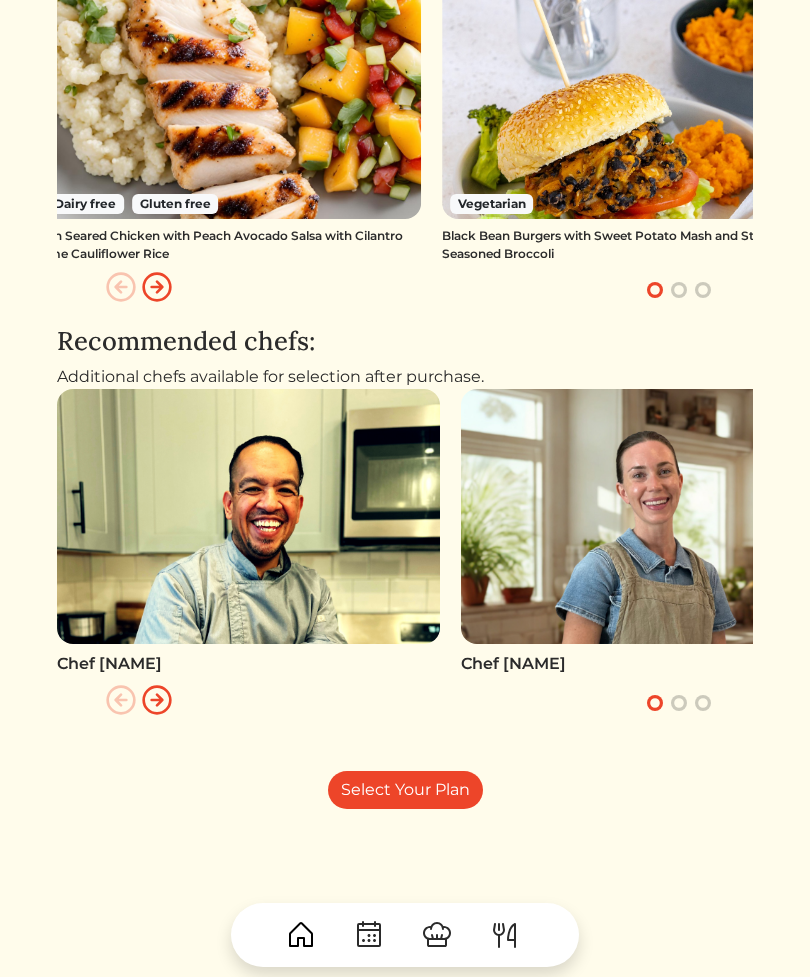 click on "Select Your Plan" at bounding box center (405, 790) 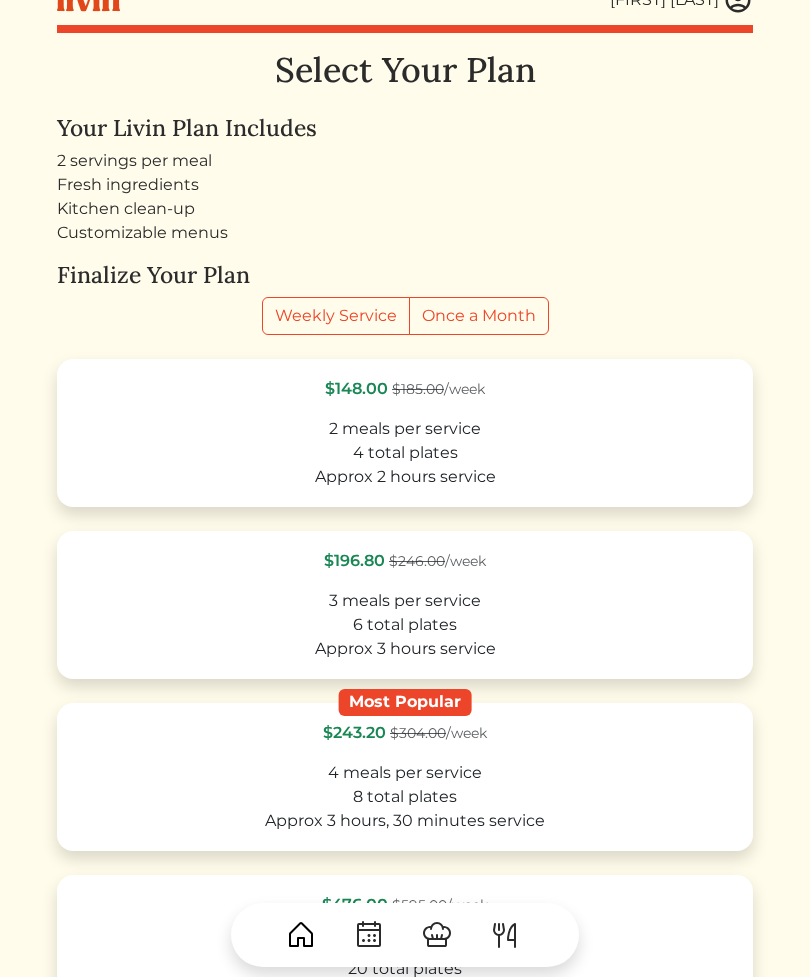 scroll, scrollTop: 0, scrollLeft: 0, axis: both 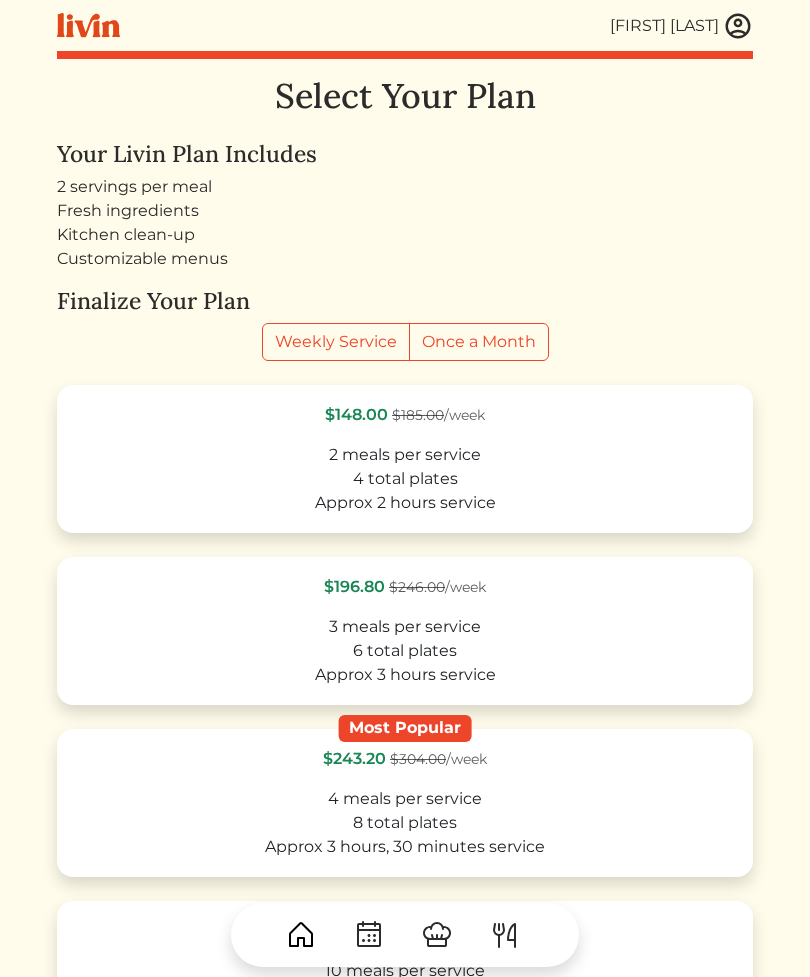 click on "Once a Month" at bounding box center (479, 342) 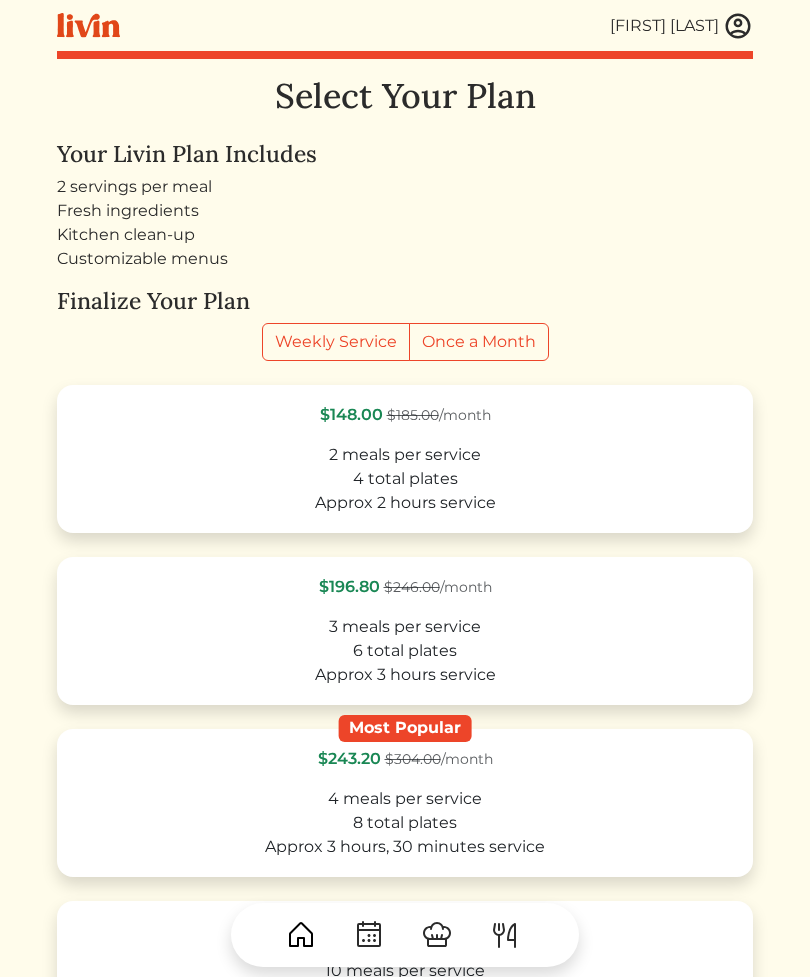 click on "2 meals per service" at bounding box center (405, 455) 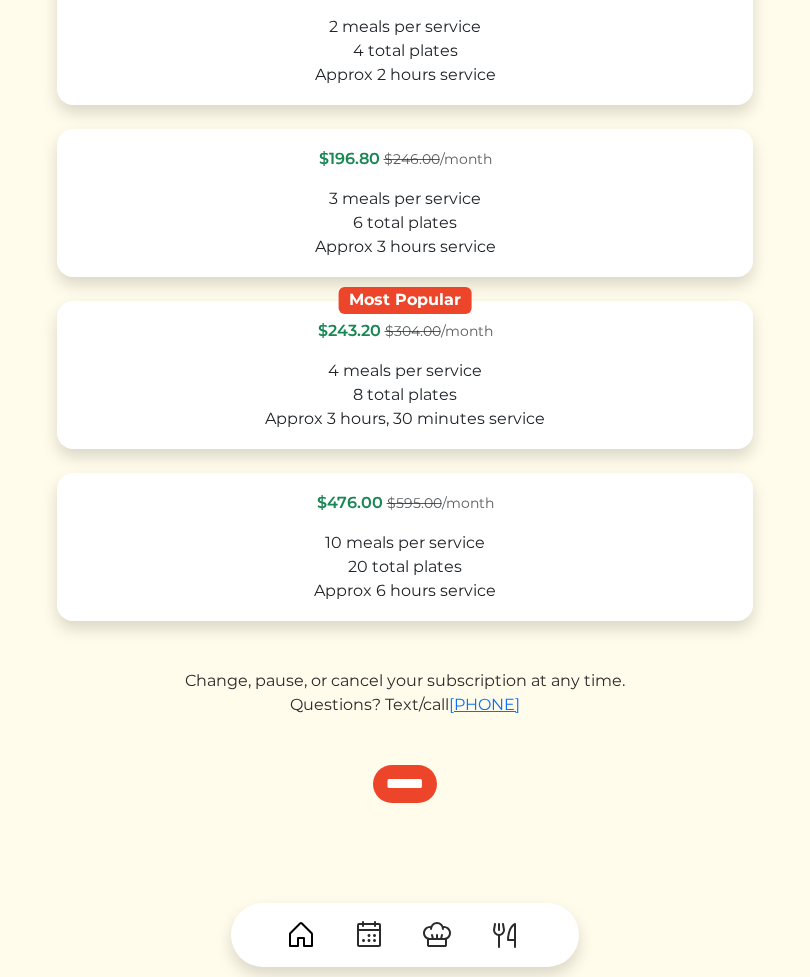 scroll, scrollTop: 439, scrollLeft: 0, axis: vertical 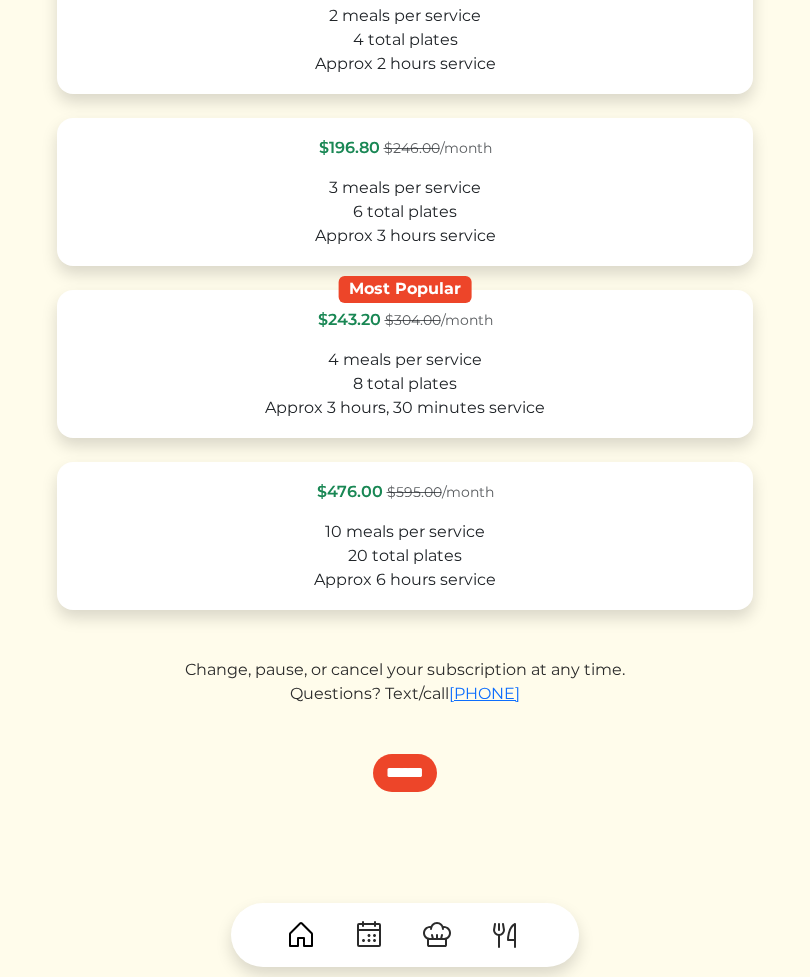 click on "******" at bounding box center [405, 773] 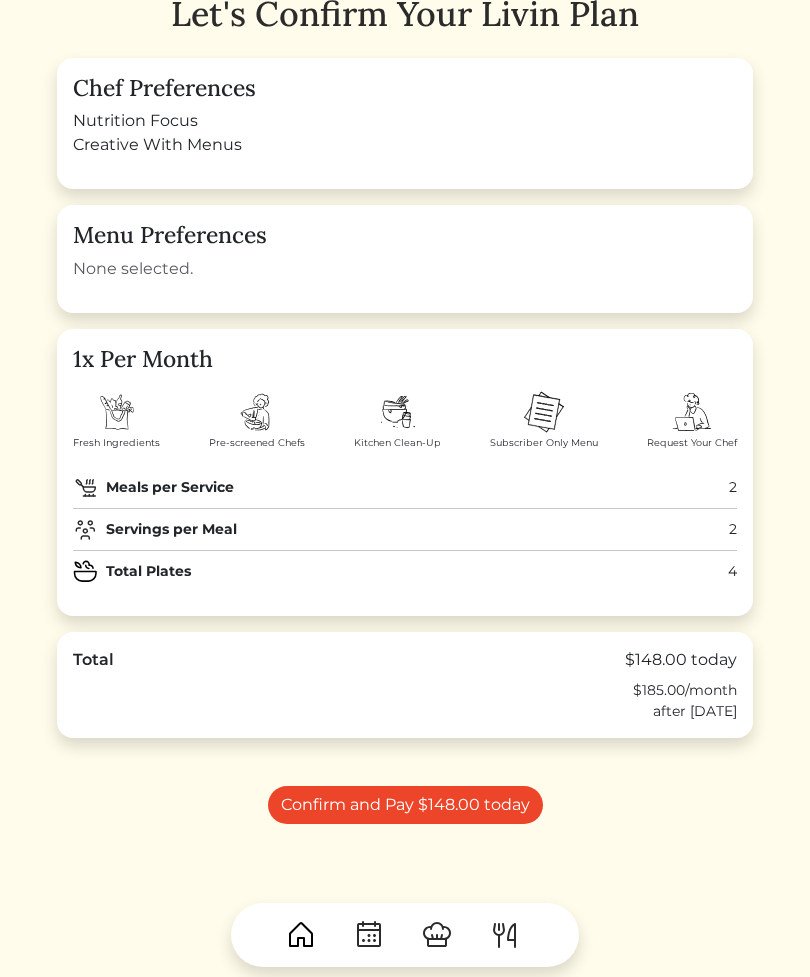 scroll, scrollTop: 97, scrollLeft: 0, axis: vertical 